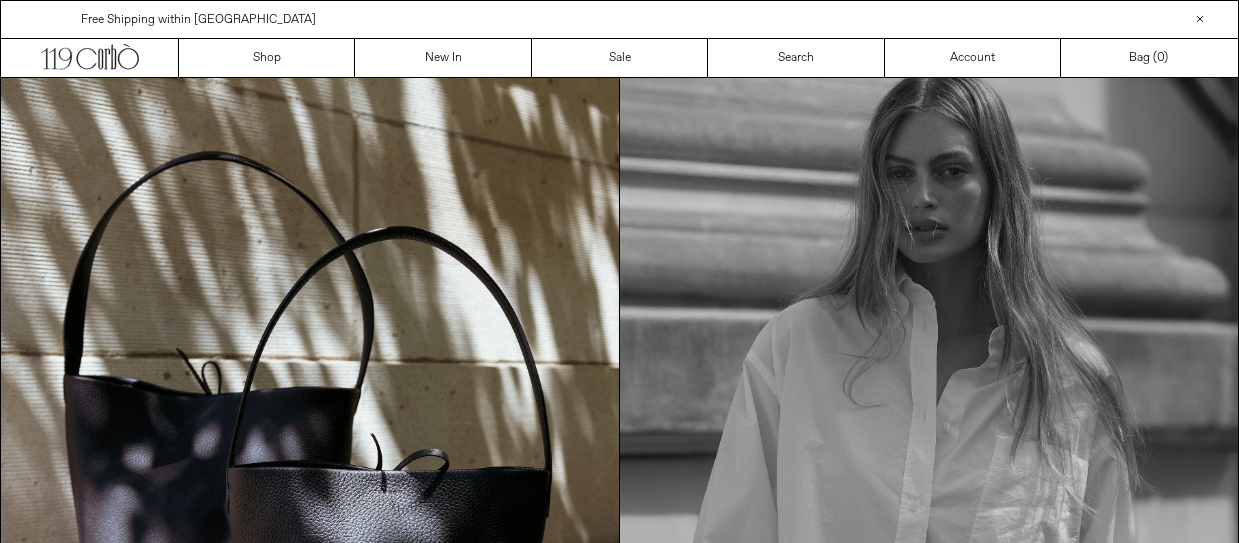 scroll, scrollTop: 0, scrollLeft: 0, axis: both 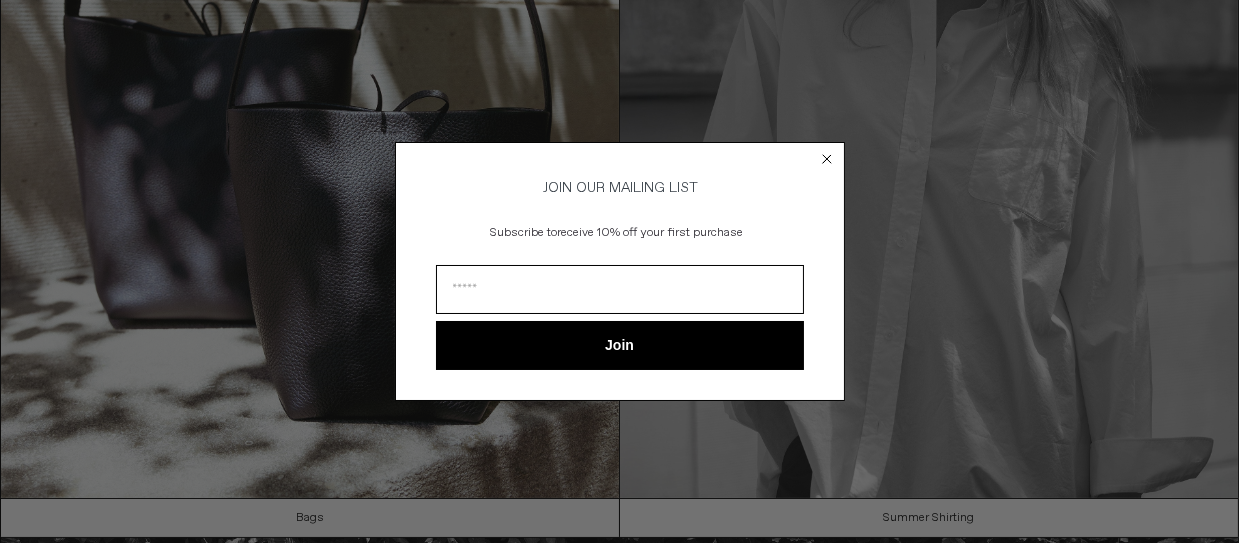 click 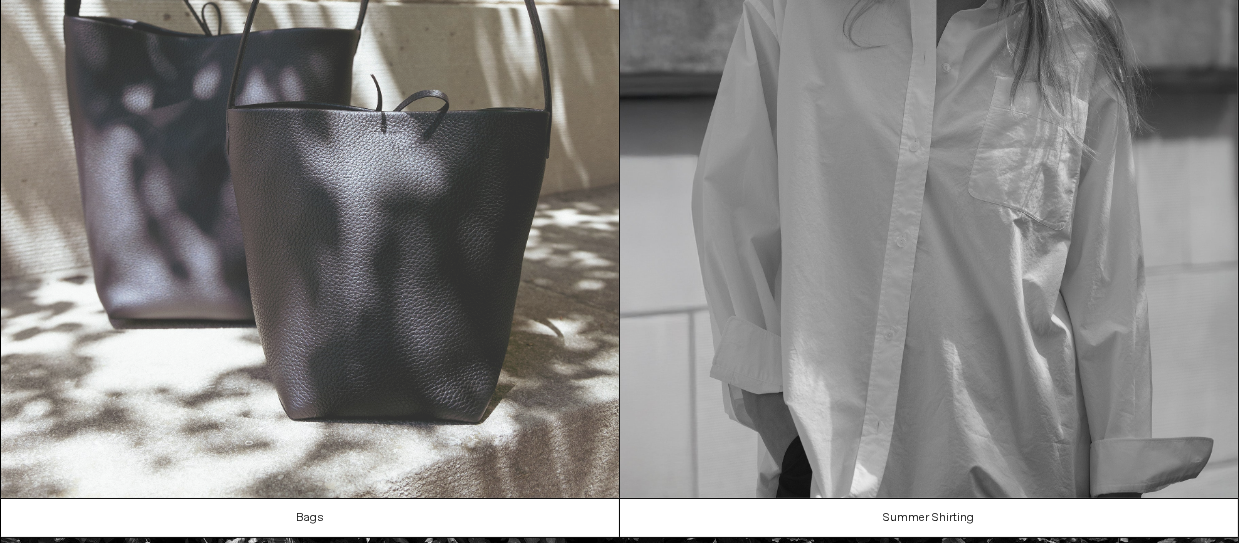 scroll, scrollTop: 0, scrollLeft: 0, axis: both 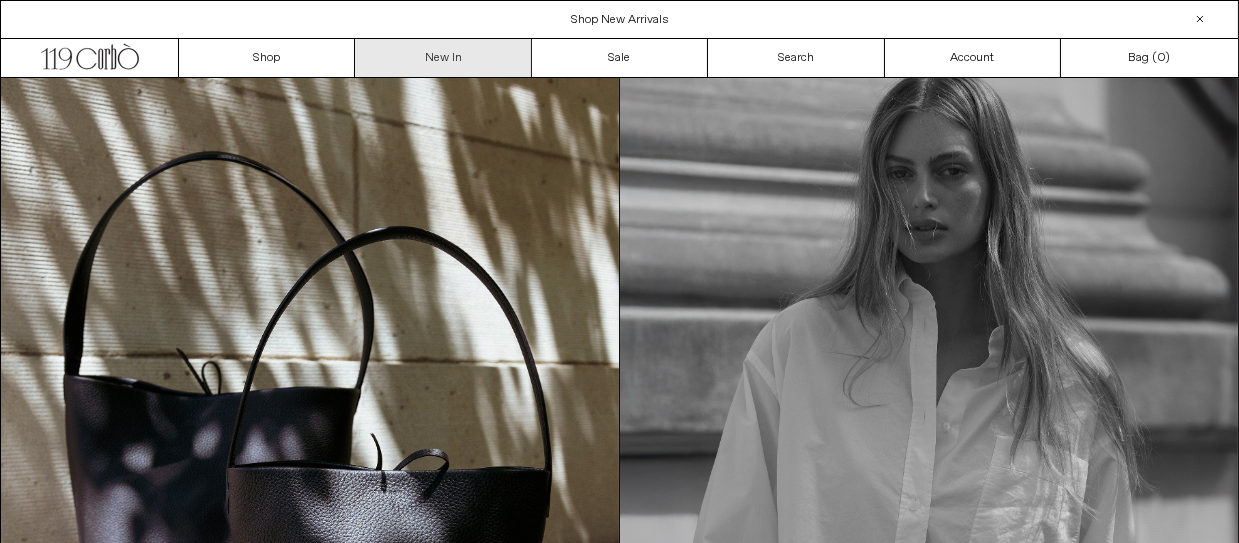 click on "New In" at bounding box center [443, 58] 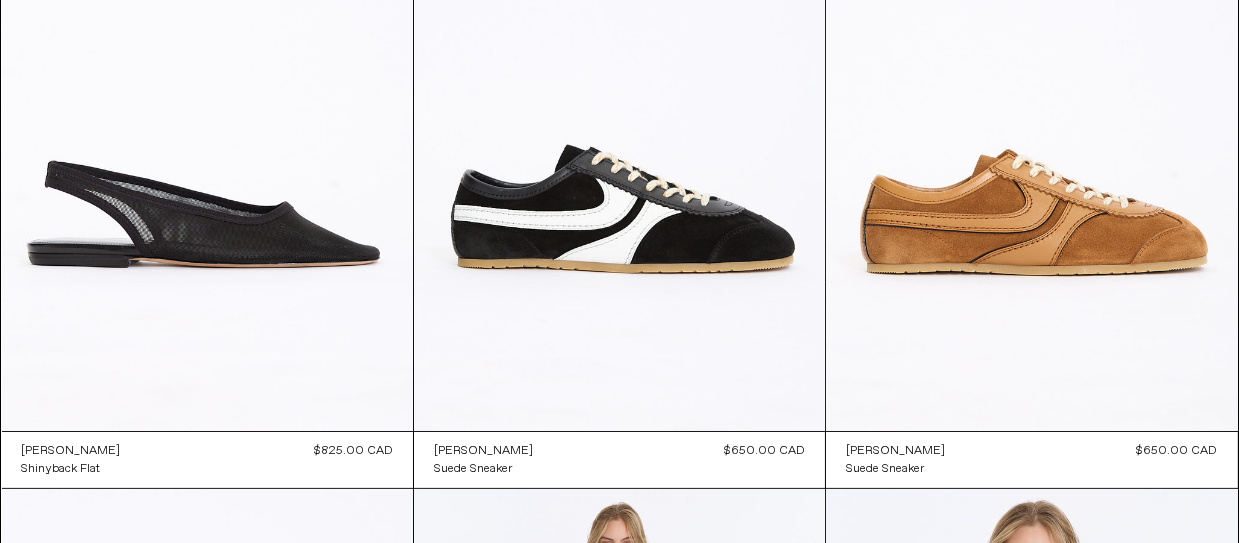 scroll, scrollTop: 982, scrollLeft: 0, axis: vertical 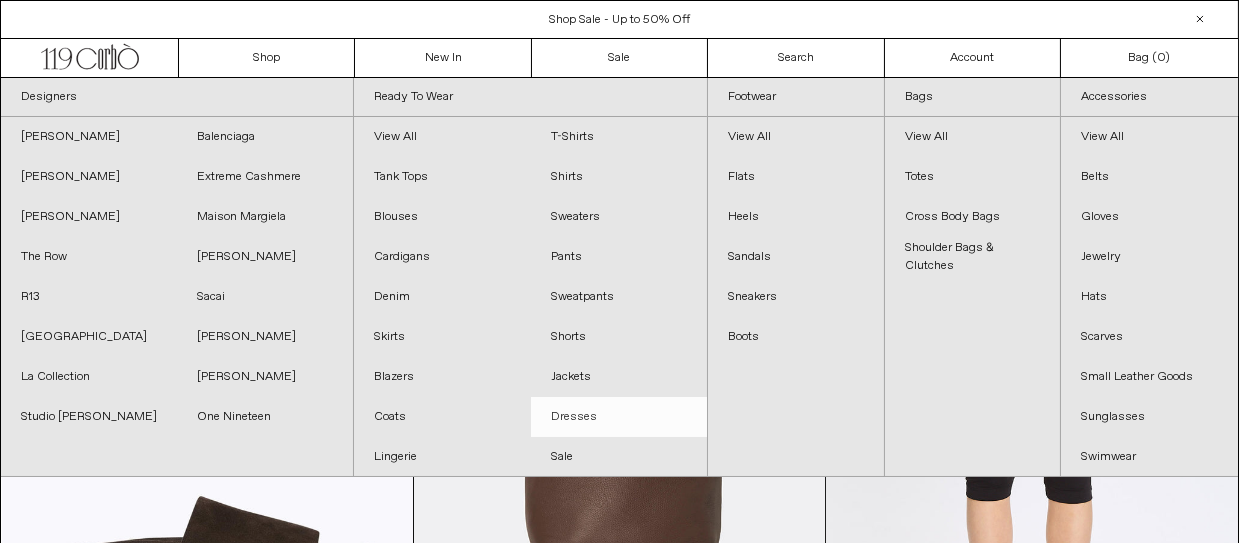 click on "Dresses" at bounding box center [619, 417] 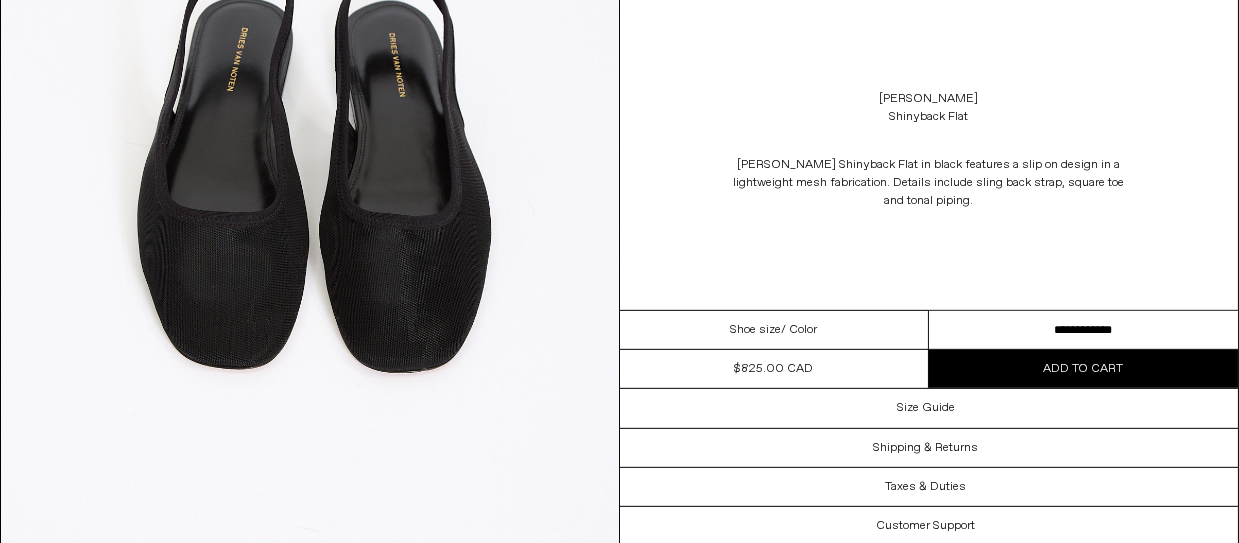 scroll, scrollTop: 1879, scrollLeft: 0, axis: vertical 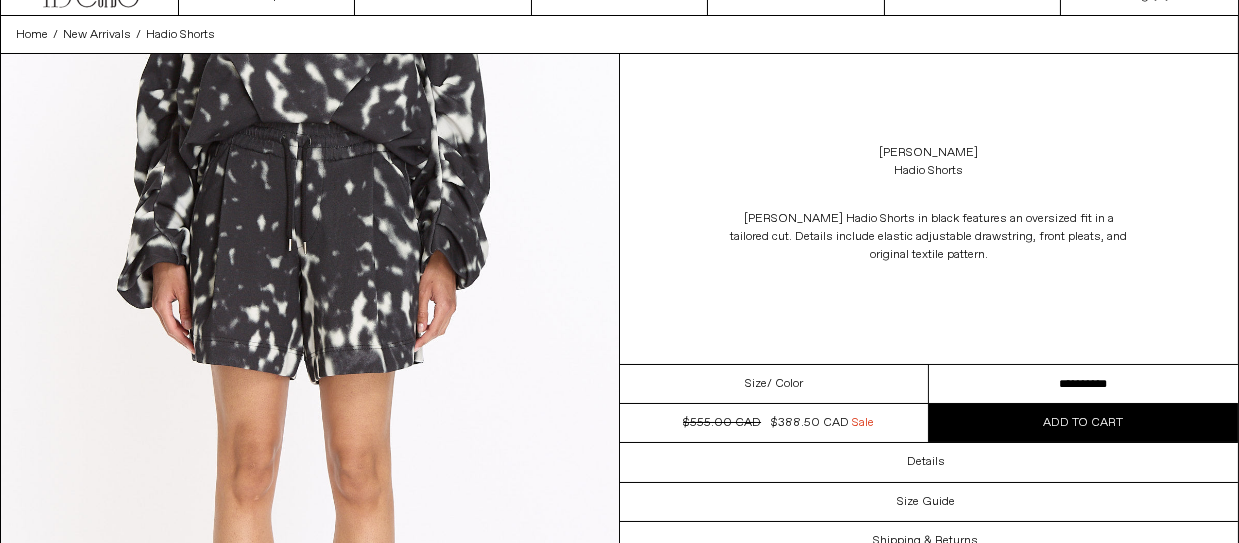 click on "**********" at bounding box center [1083, 384] 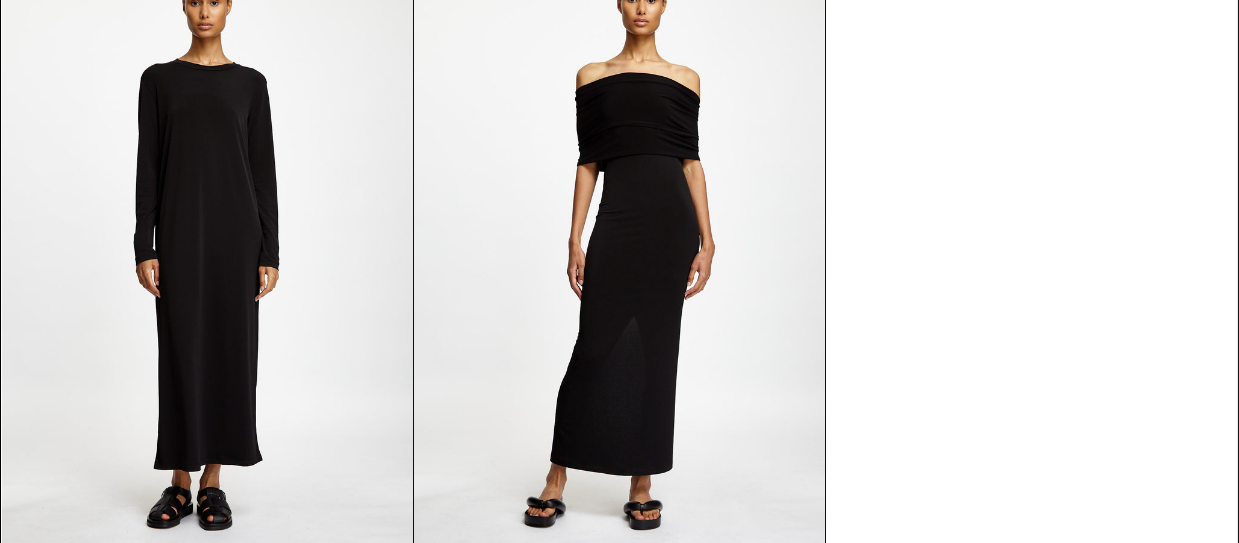 scroll, scrollTop: 8282, scrollLeft: 0, axis: vertical 